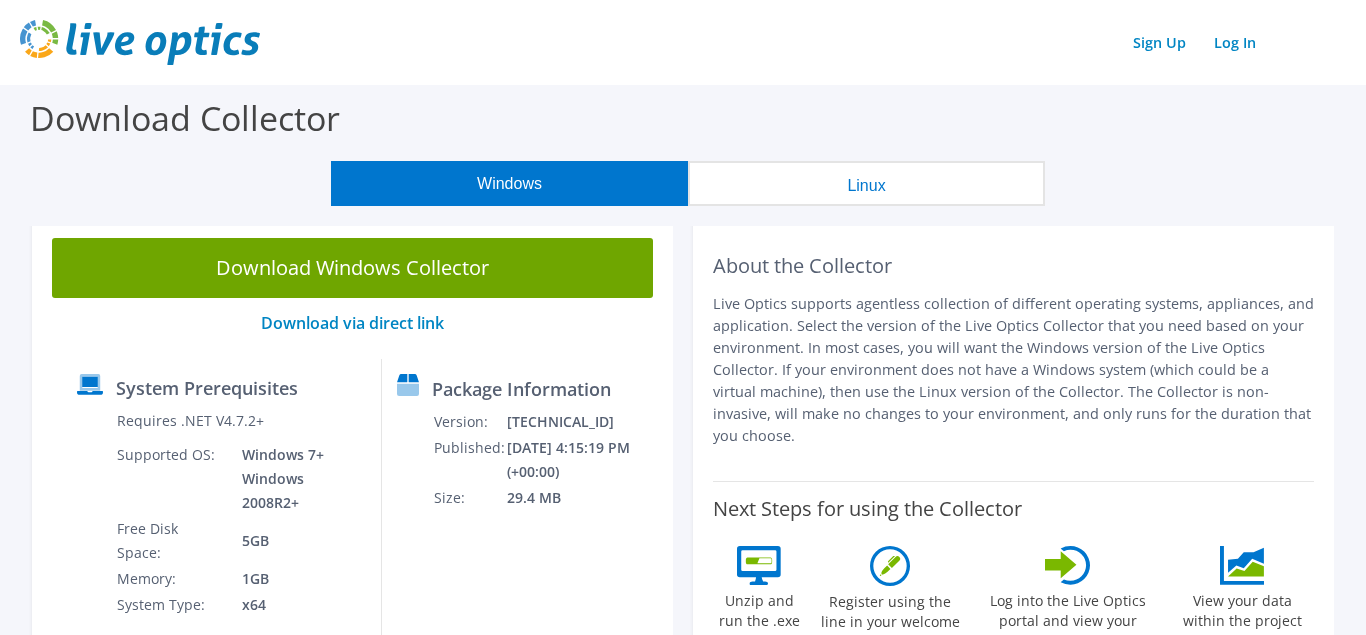 scroll, scrollTop: 204, scrollLeft: 0, axis: vertical 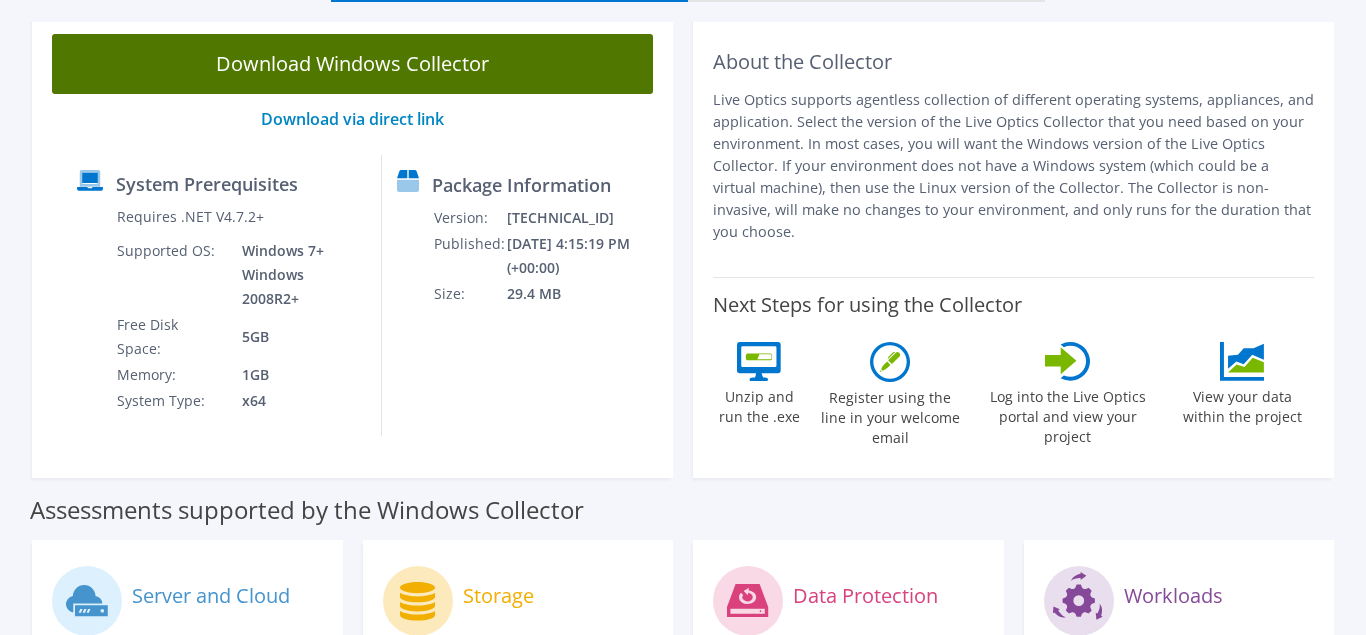 click on "Download Windows Collector" at bounding box center (352, 64) 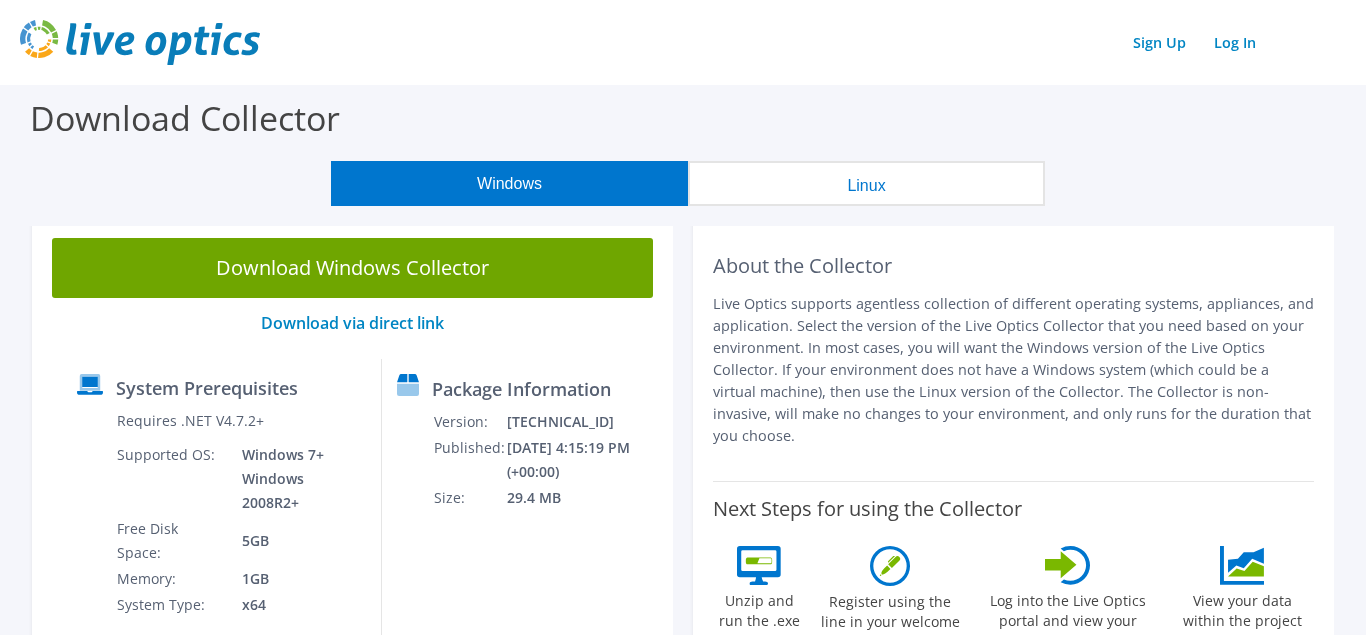 click on "Sign Up
Log In" at bounding box center [683, 42] 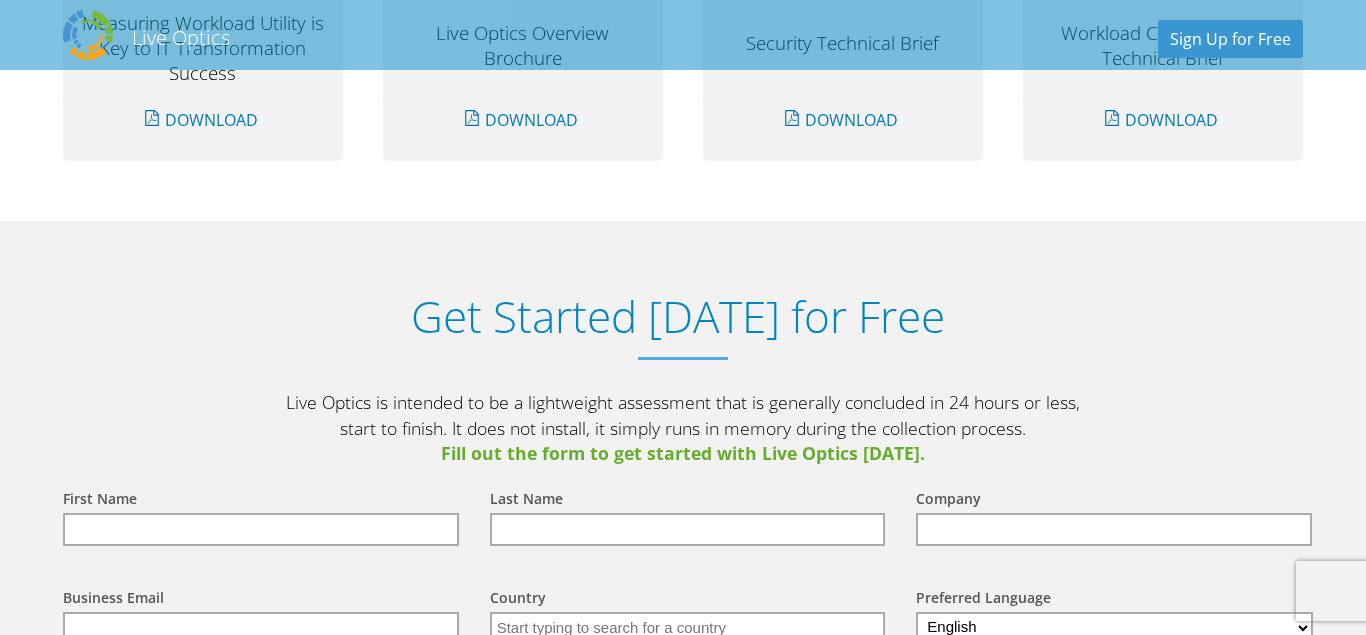 scroll, scrollTop: 2085, scrollLeft: 0, axis: vertical 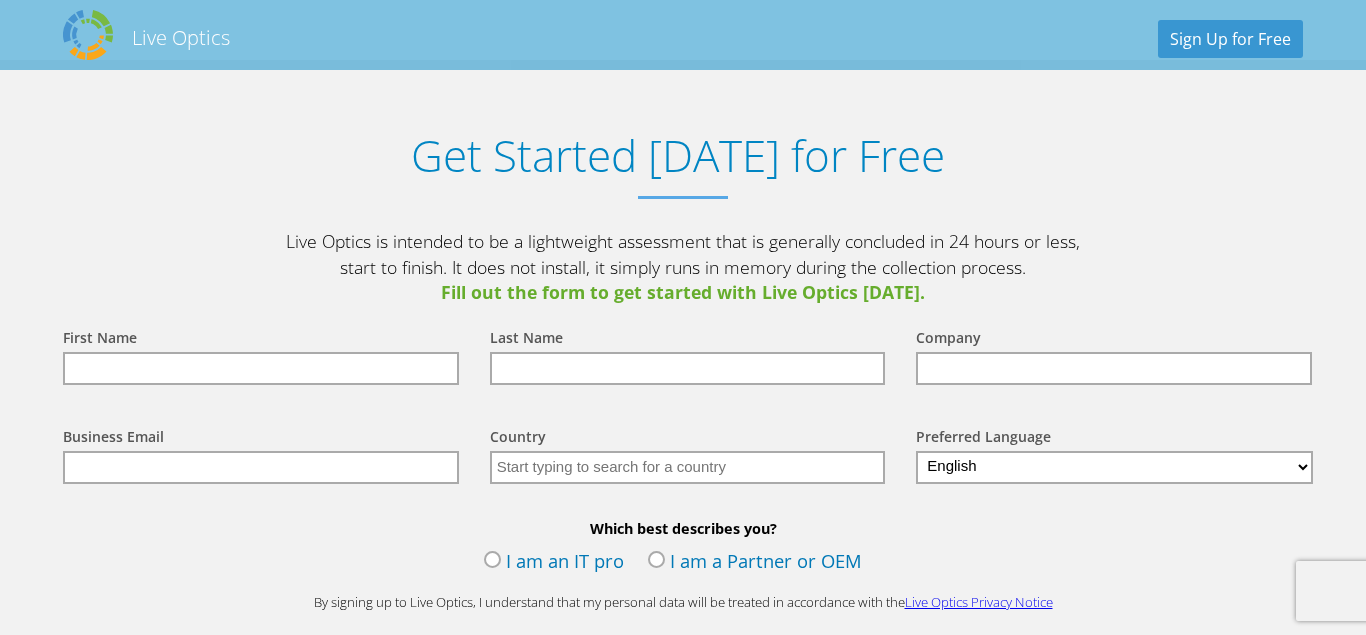 click at bounding box center (261, 368) 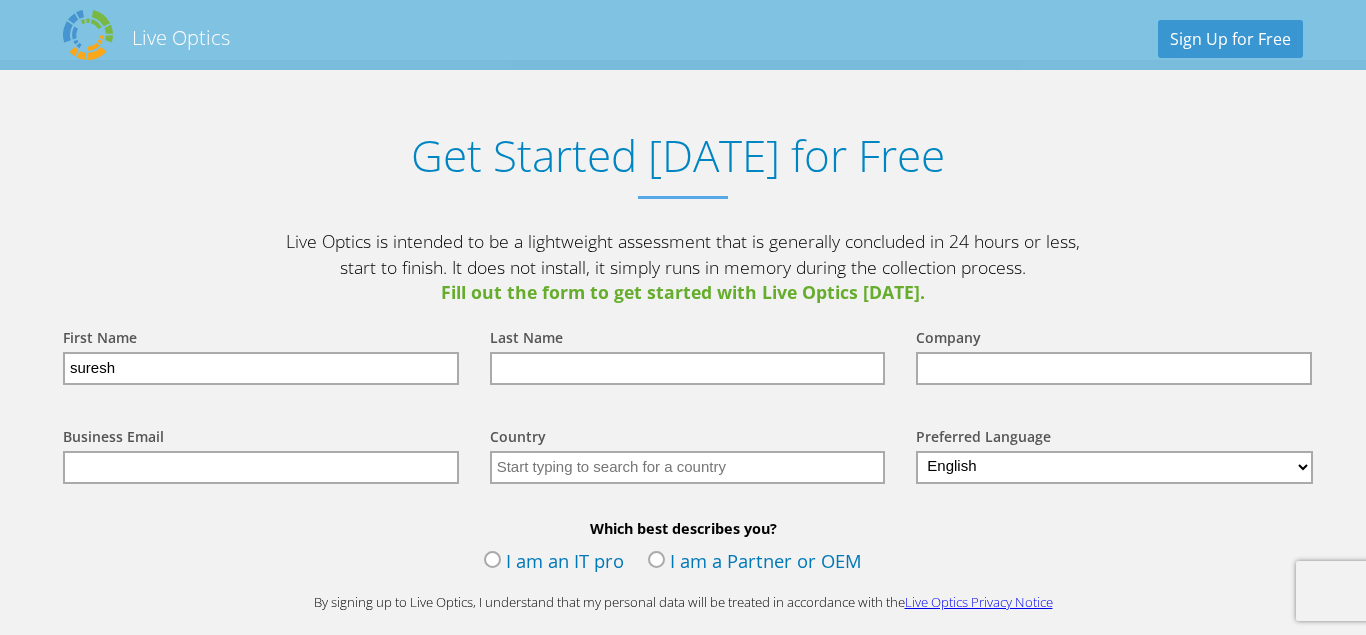 type on "suresh" 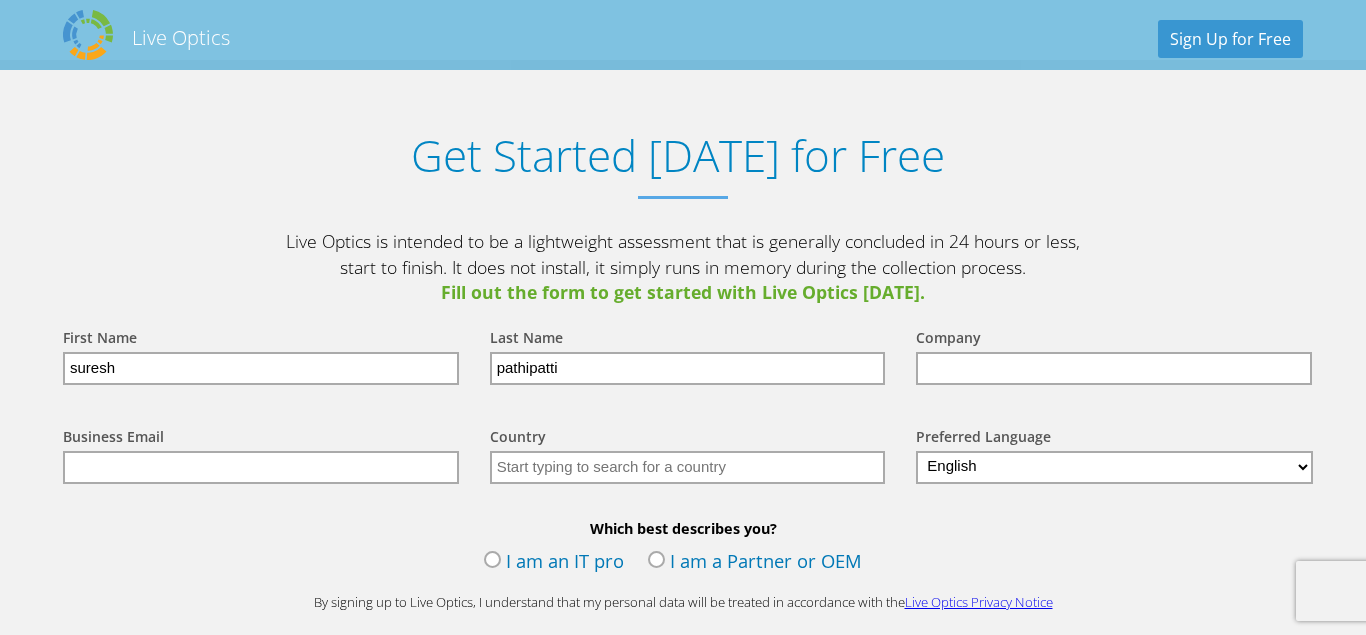 type on "pathipatti" 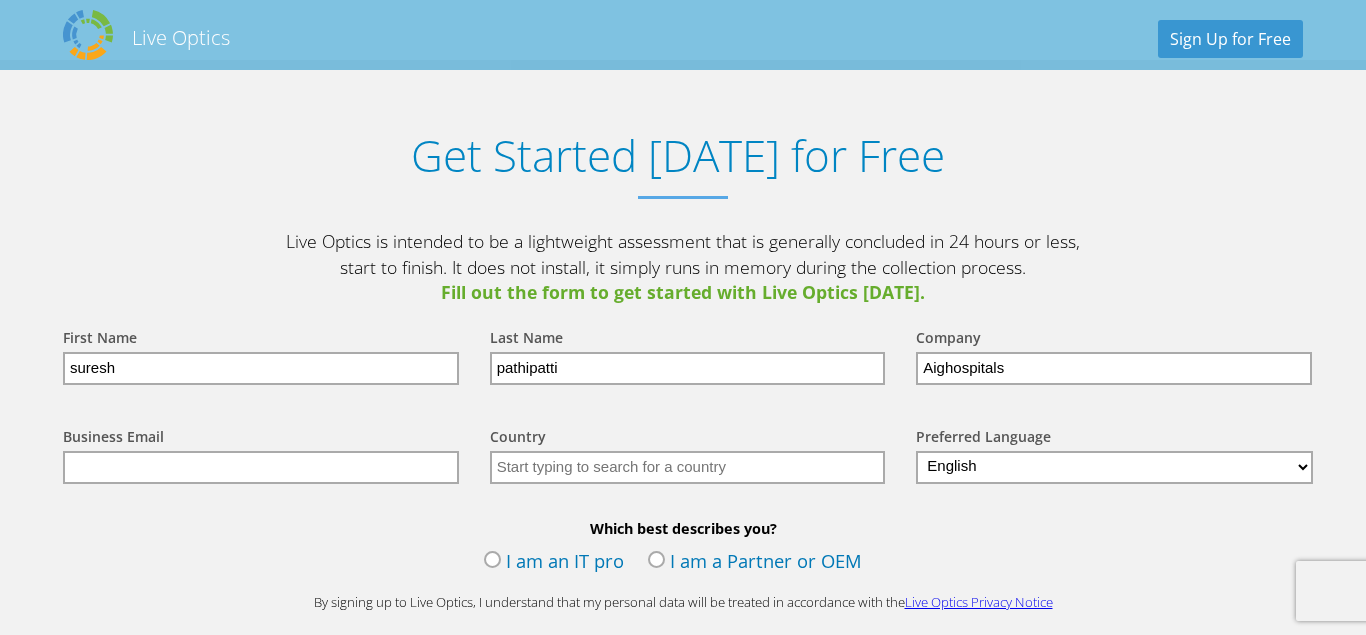 type on "Aighospitals" 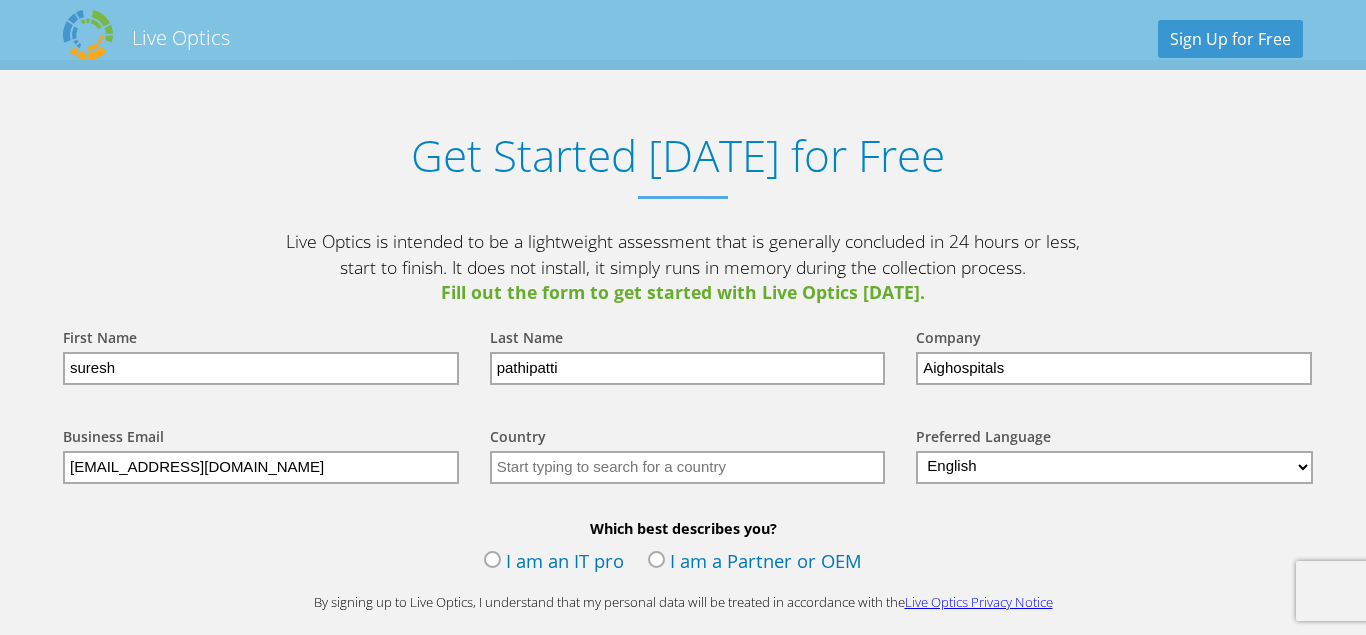 type on "[EMAIL_ADDRESS][DOMAIN_NAME]" 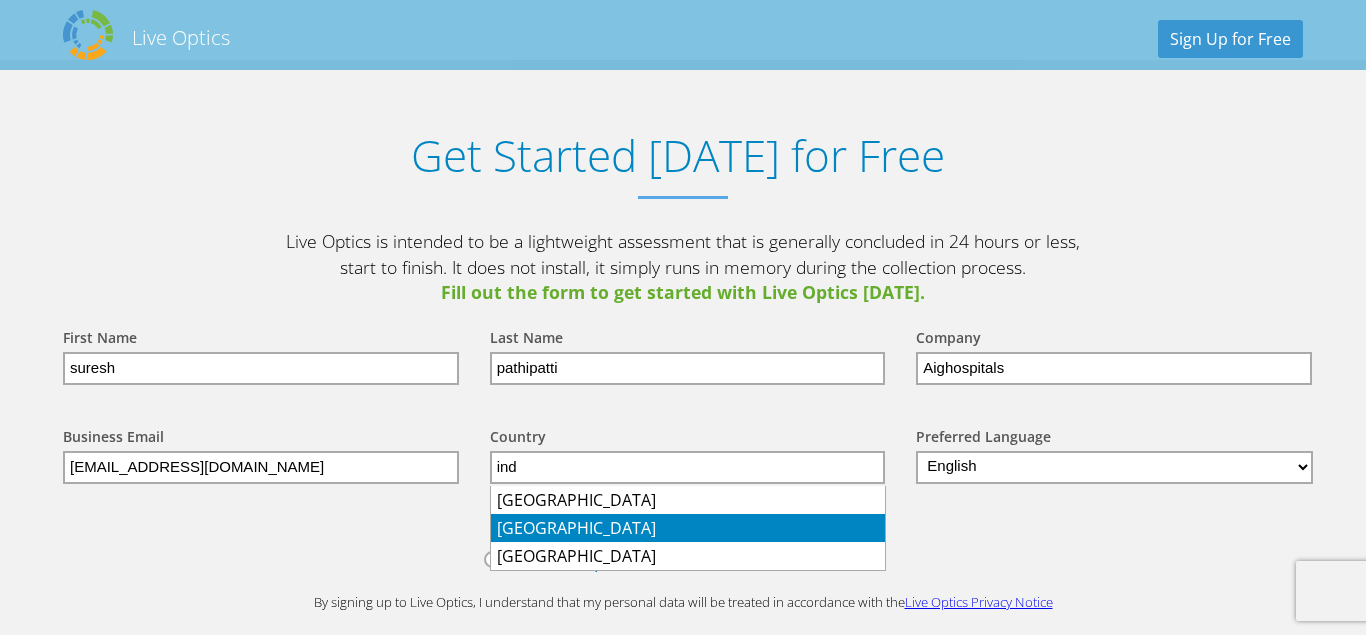 click on "India" at bounding box center [688, 528] 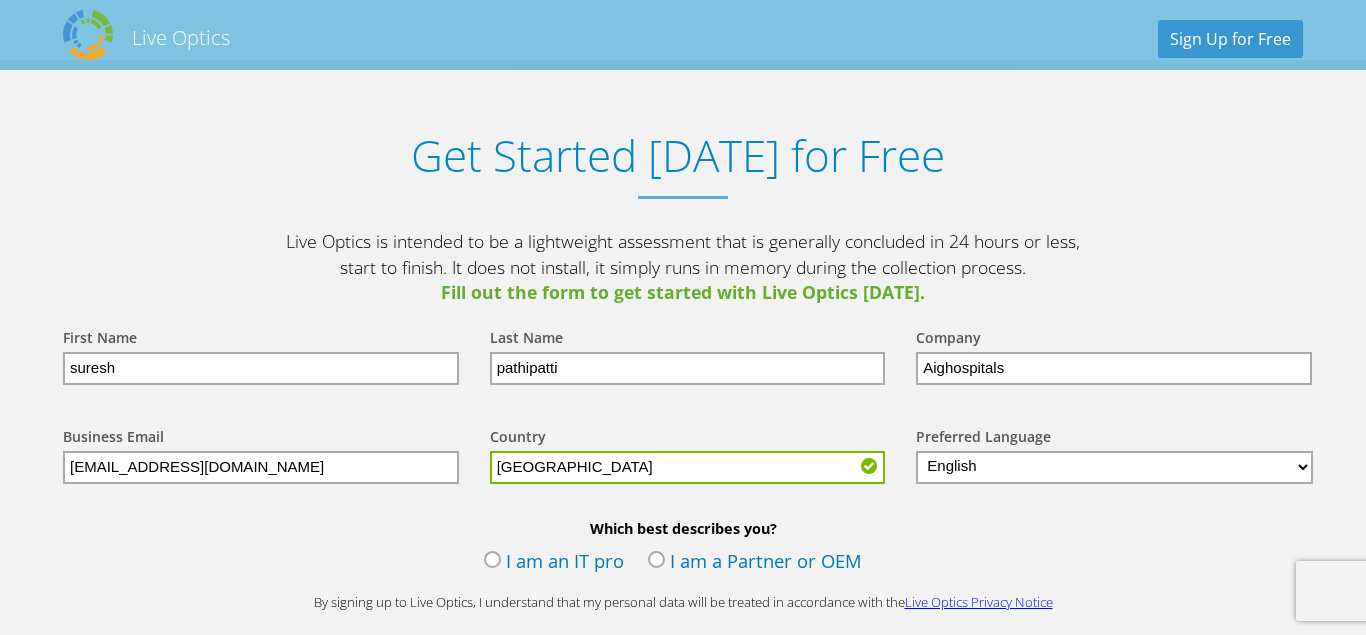 type on "India" 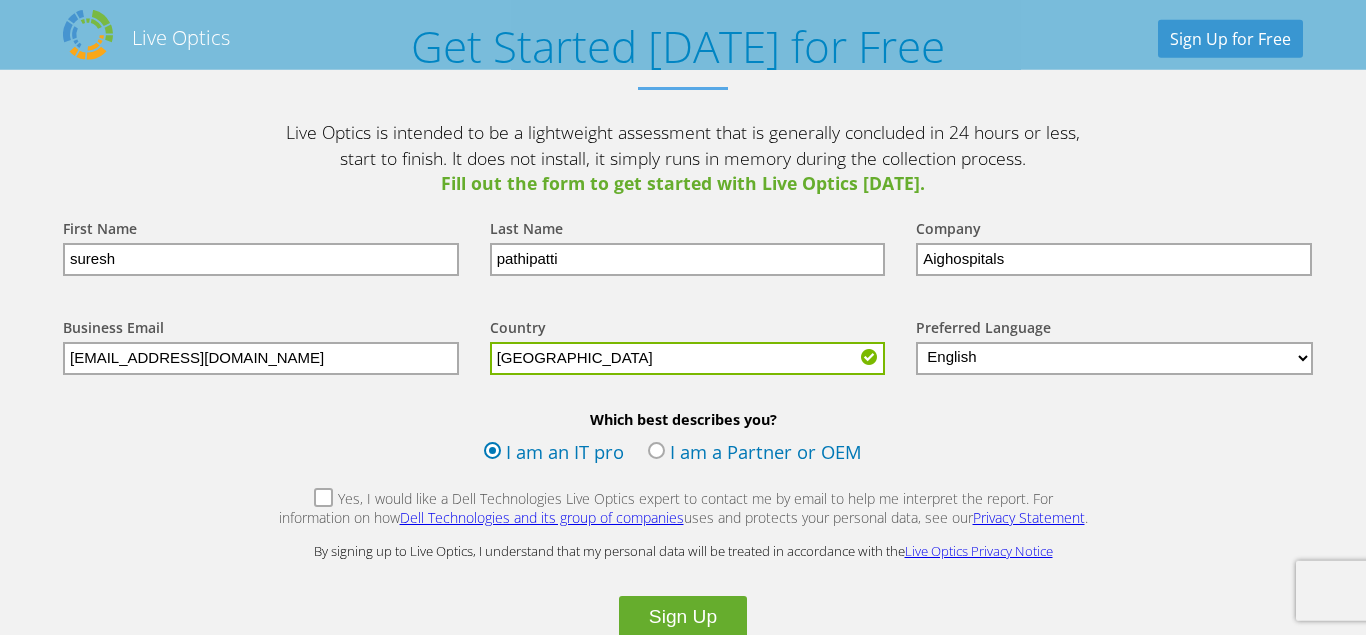 scroll, scrollTop: 2289, scrollLeft: 0, axis: vertical 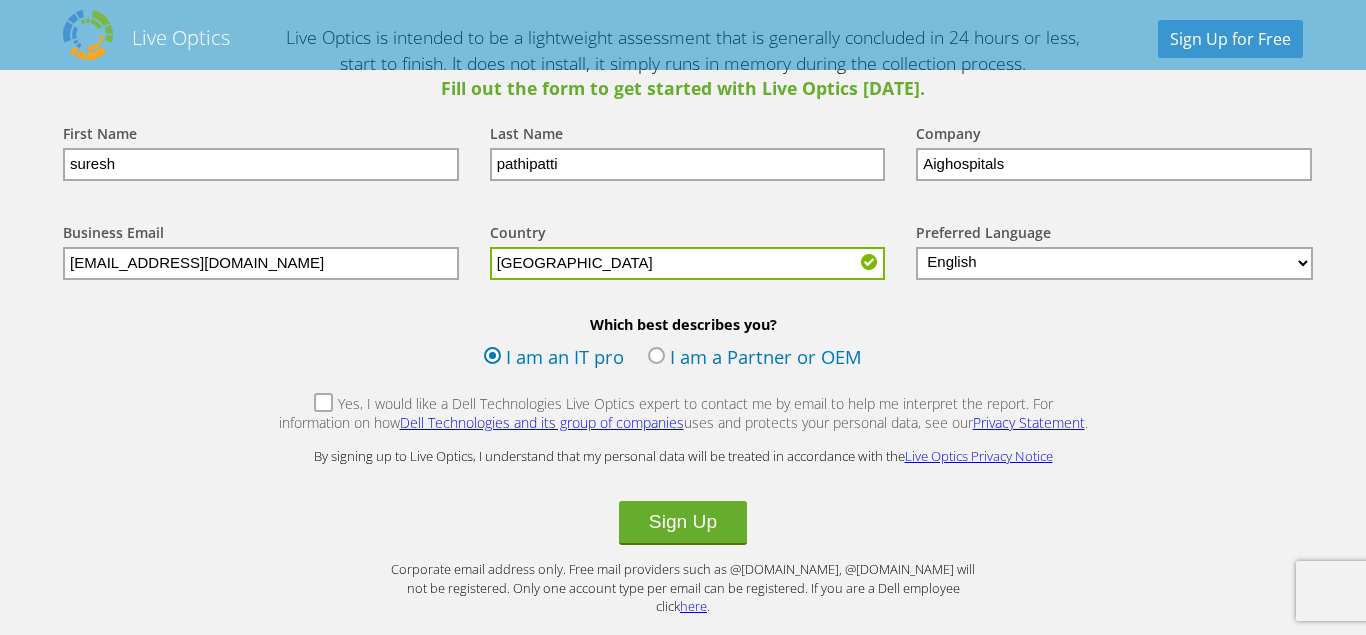click on "Yes, I would like a Dell Technologies Live Optics expert to contact me by email to help me interpret the report. For information on how  Dell Technologies and its group of companies  uses and protects your personal data, see our  Privacy Statement ." at bounding box center [683, 415] 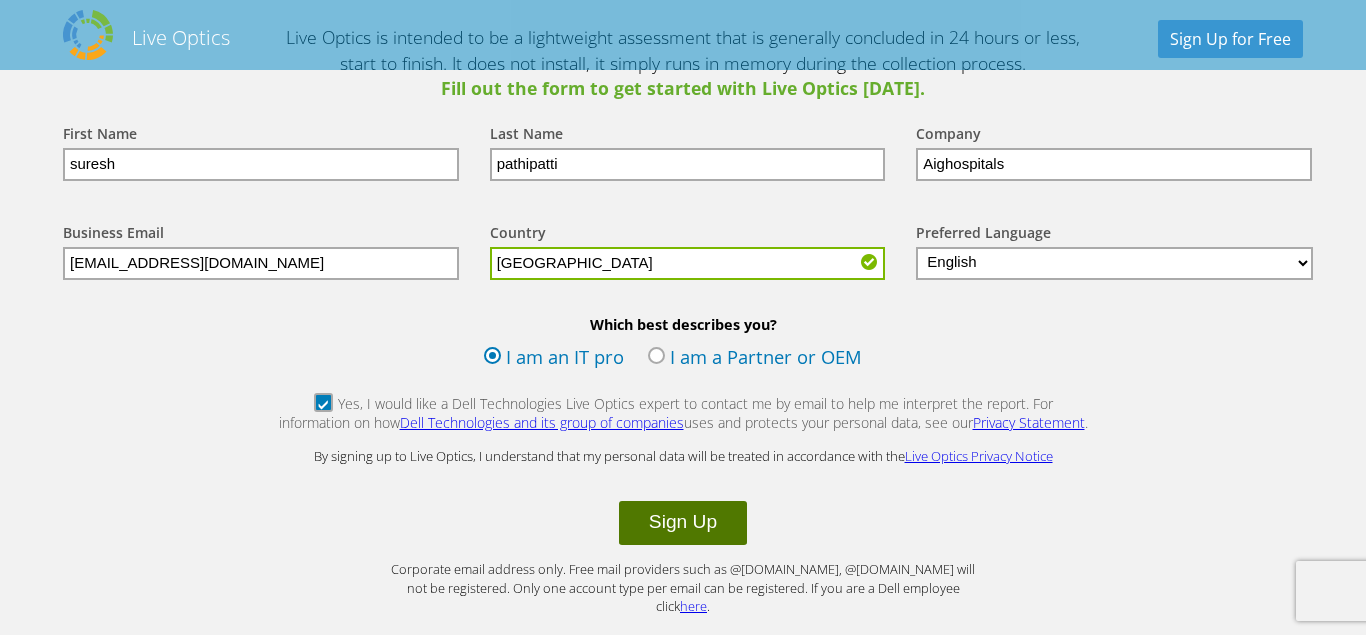 click on "Sign Up" at bounding box center (683, 523) 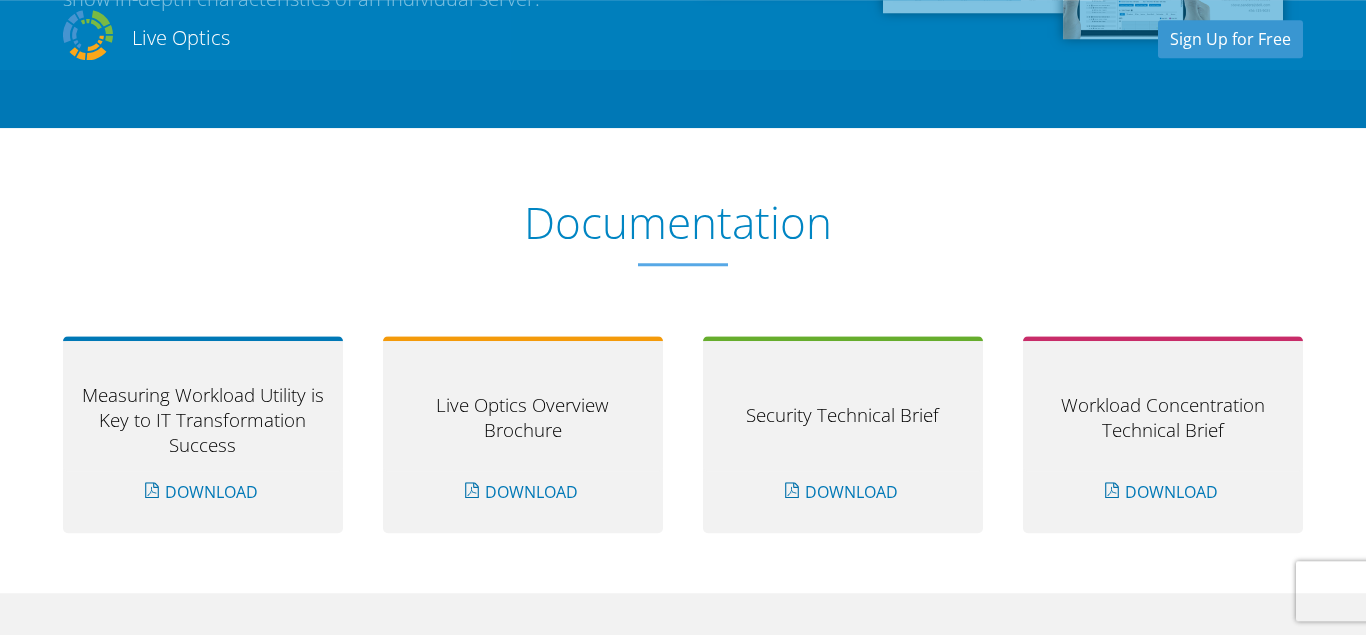 scroll, scrollTop: 2142, scrollLeft: 0, axis: vertical 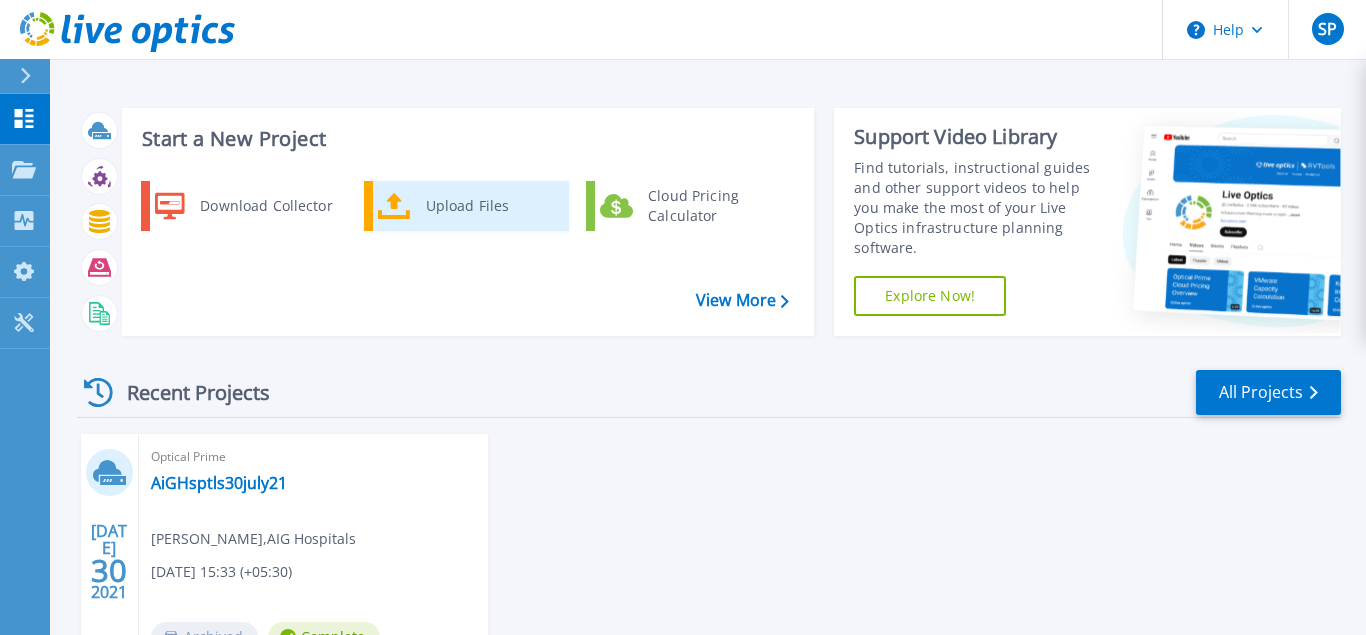 click on "Upload Files" at bounding box center [490, 206] 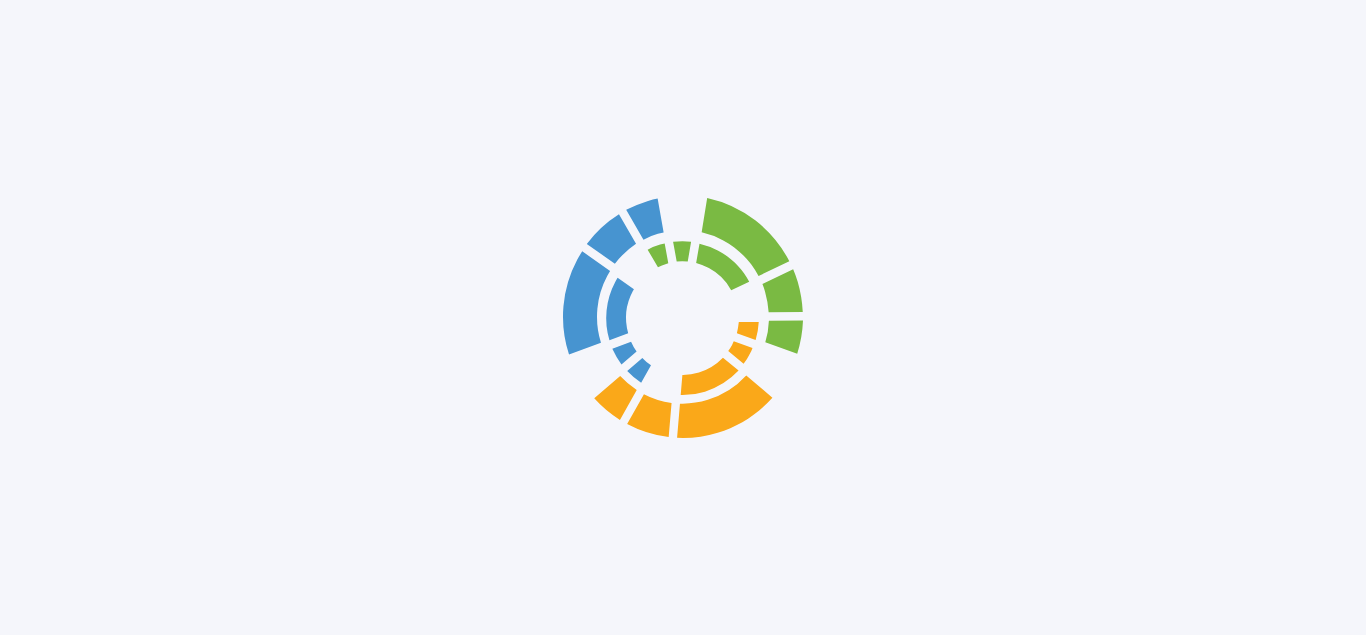 scroll, scrollTop: 0, scrollLeft: 0, axis: both 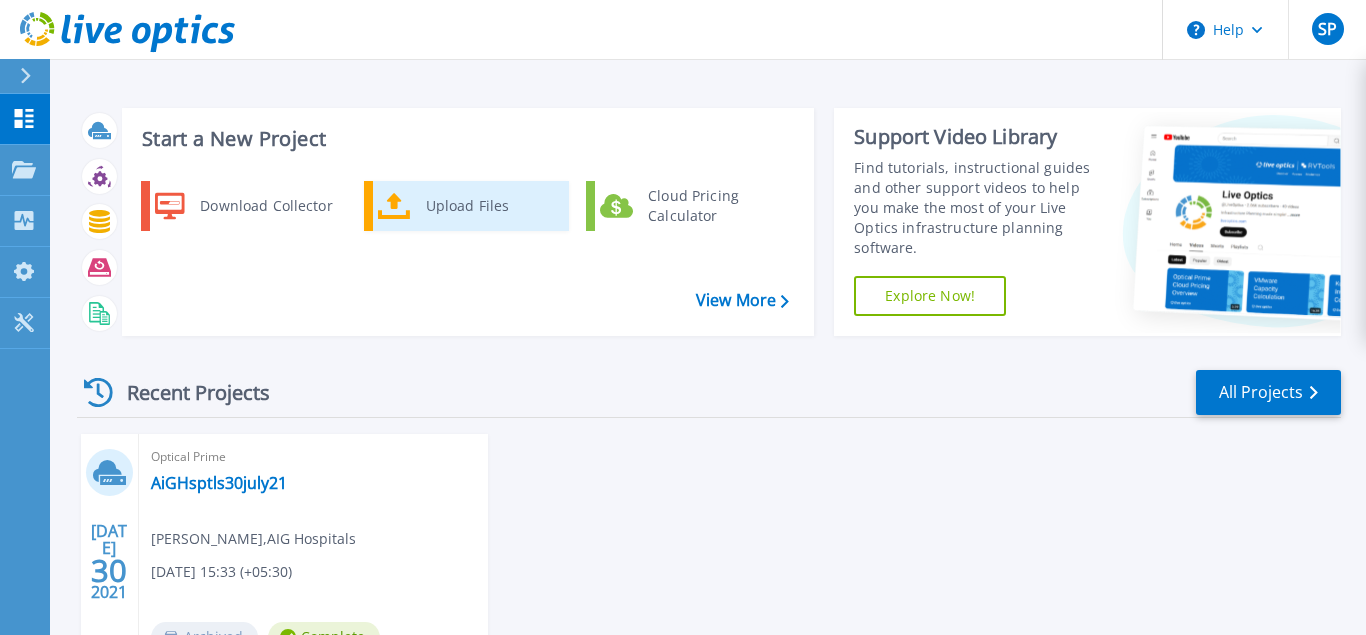 click 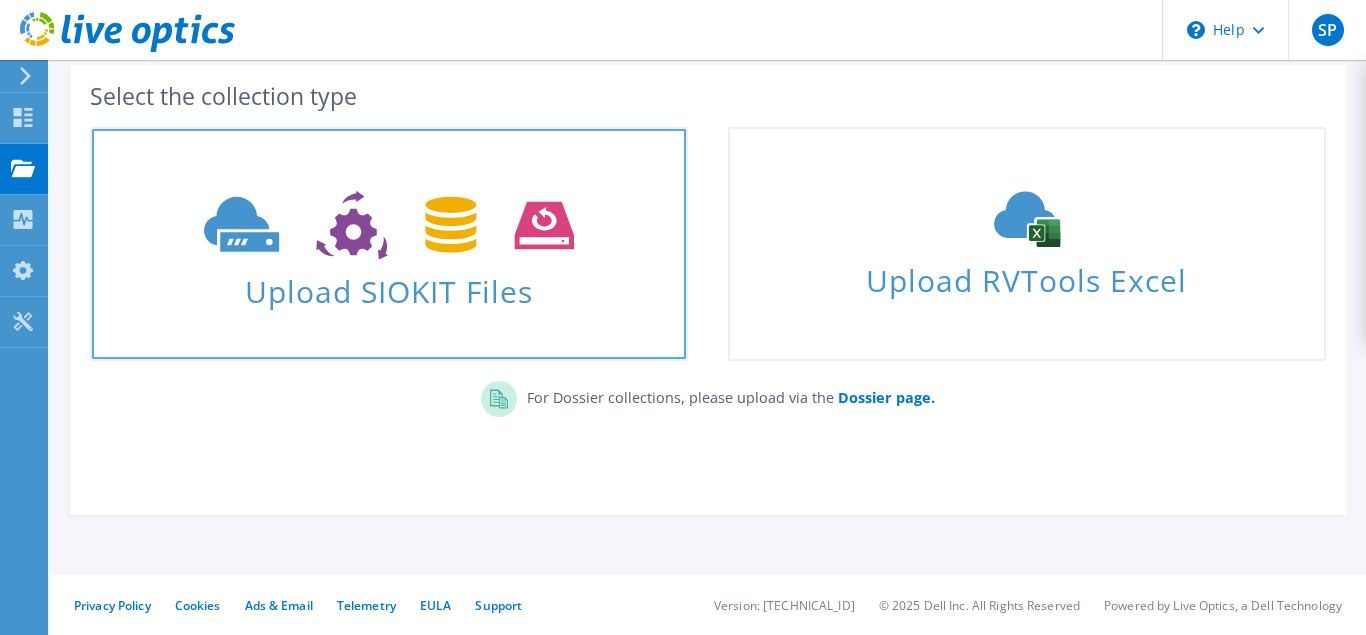 scroll, scrollTop: 0, scrollLeft: 0, axis: both 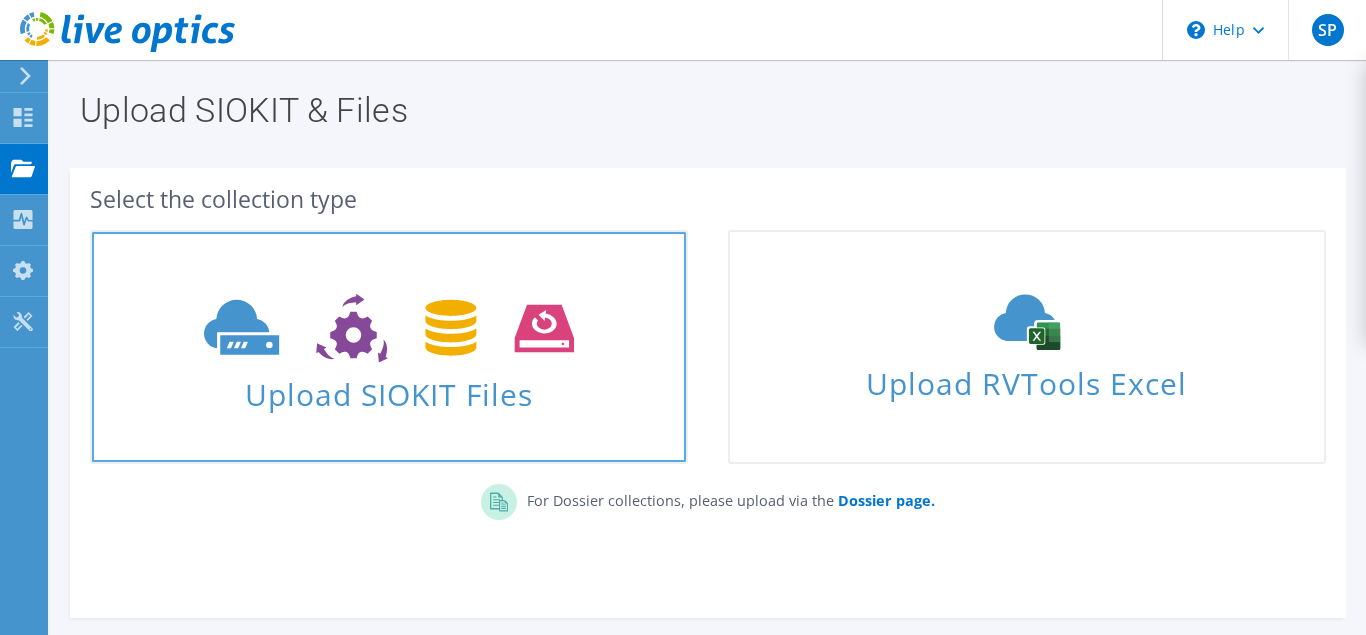 click 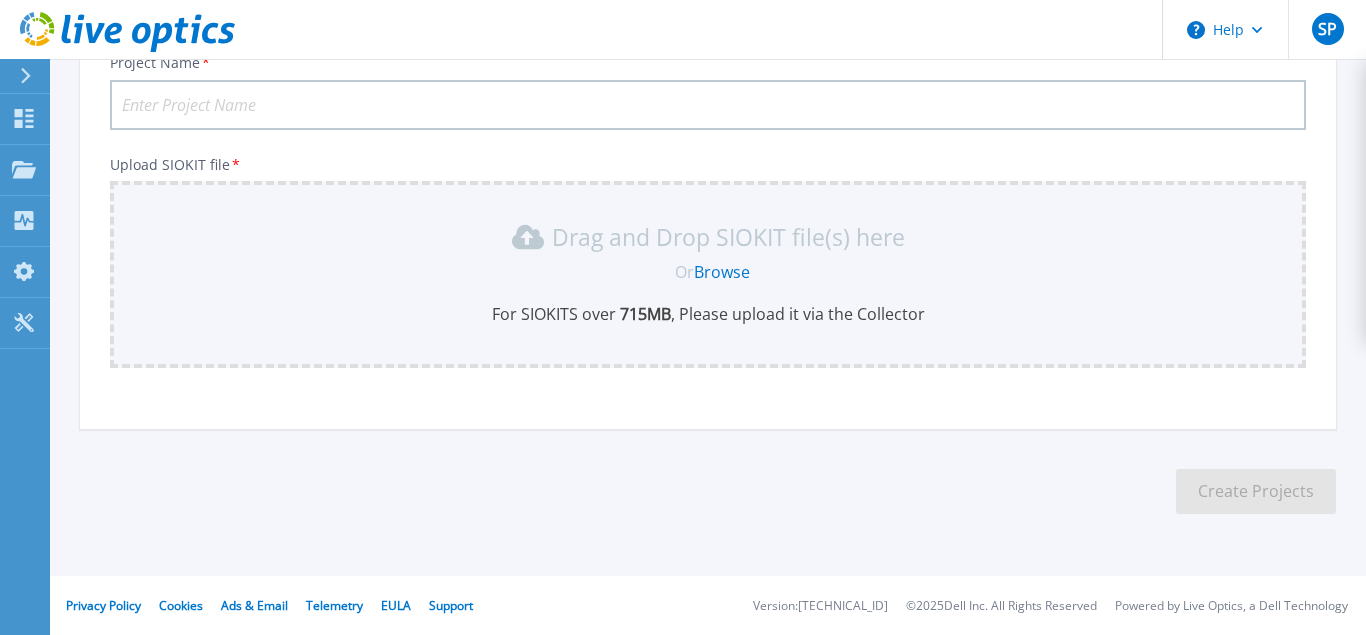 scroll, scrollTop: 0, scrollLeft: 0, axis: both 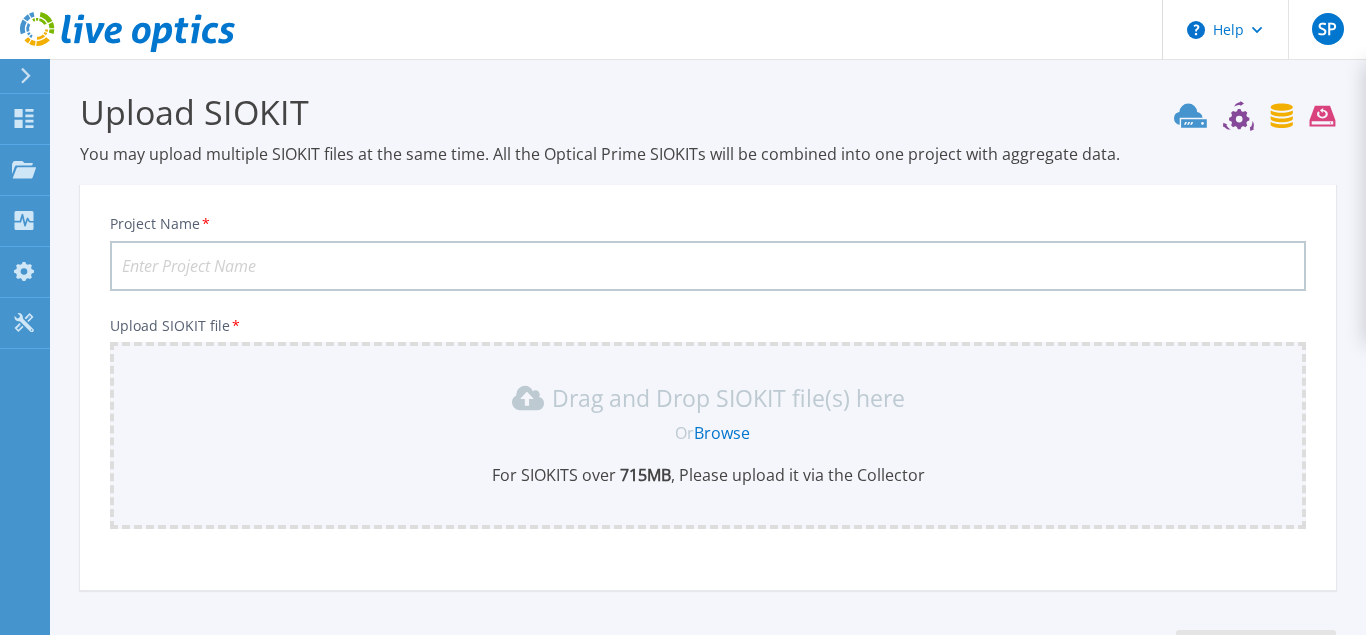 click on "Project Name *" at bounding box center (708, 266) 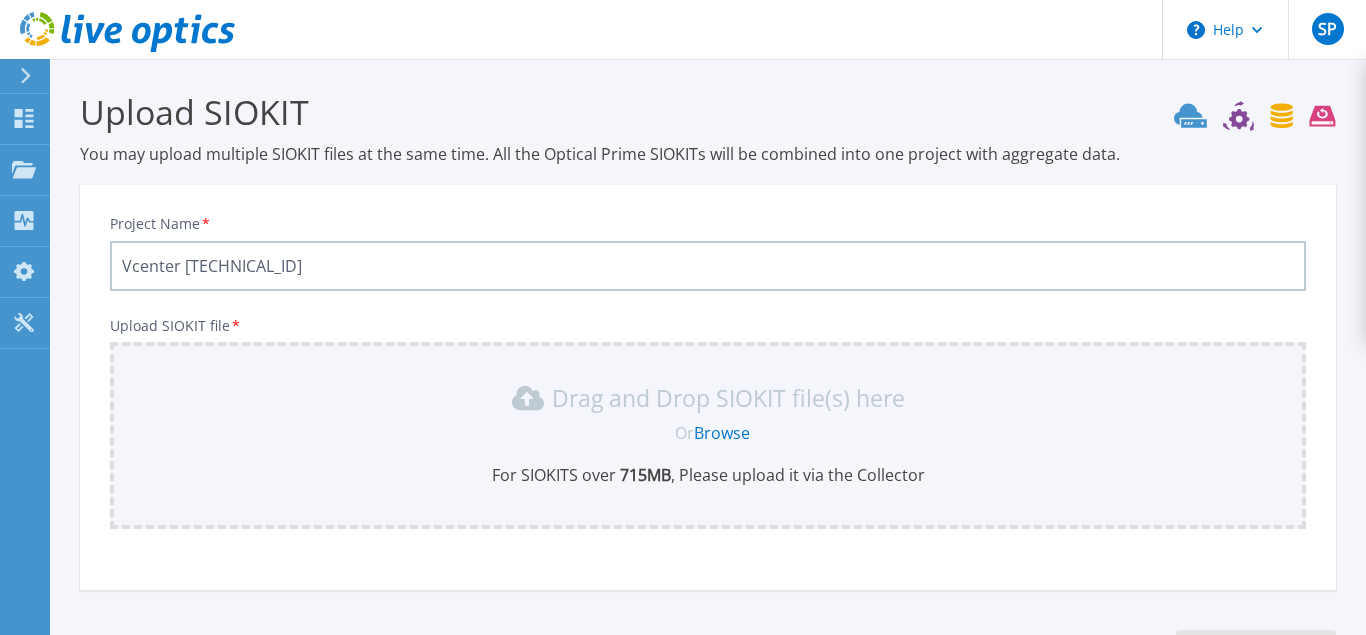 type on "Vcenter [TECHNICAL_ID]" 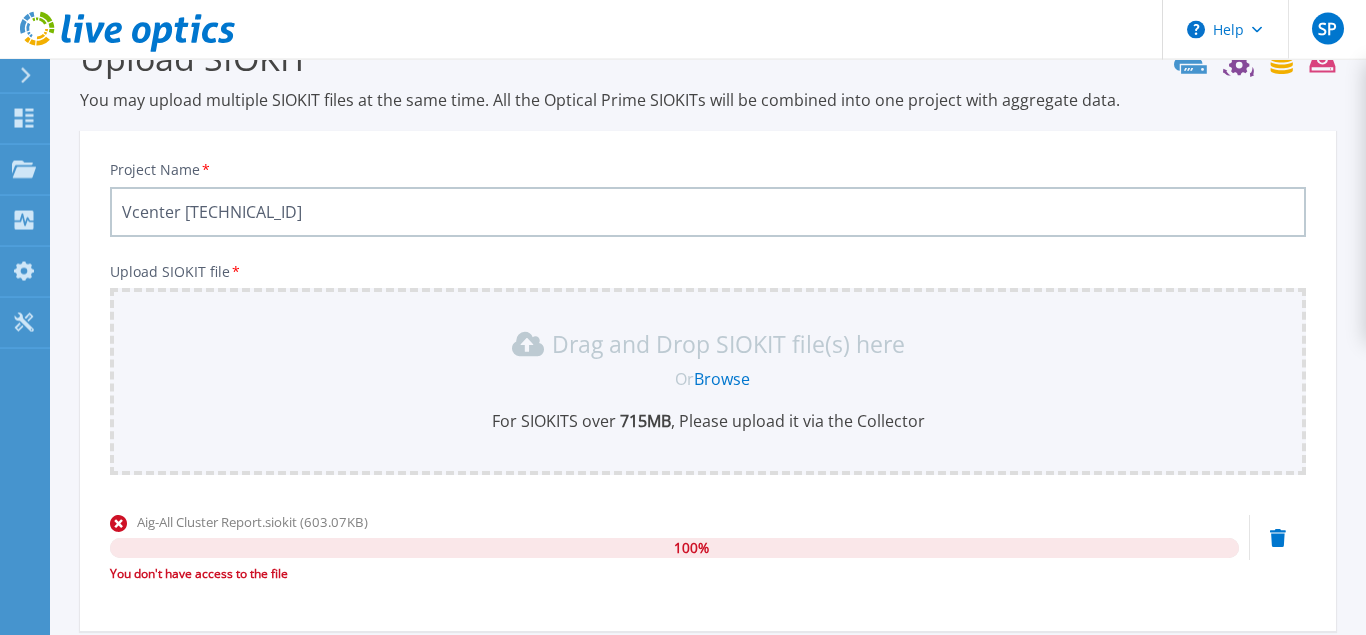 scroll, scrollTop: 0, scrollLeft: 0, axis: both 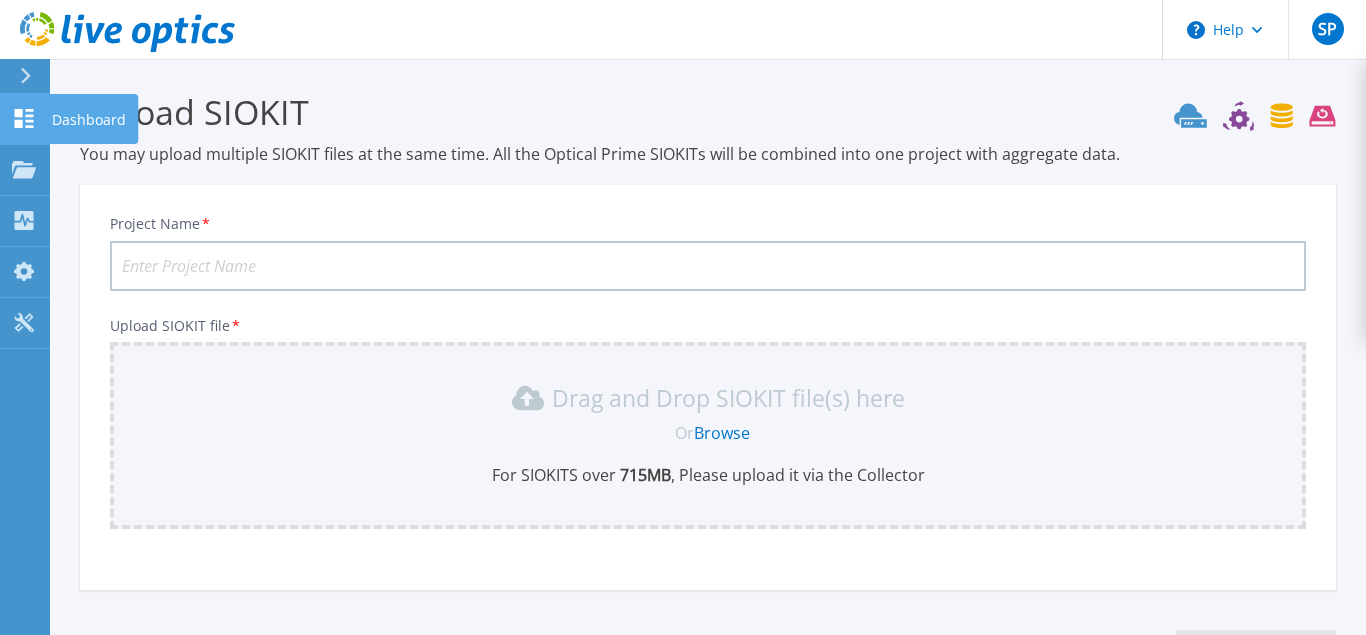 click 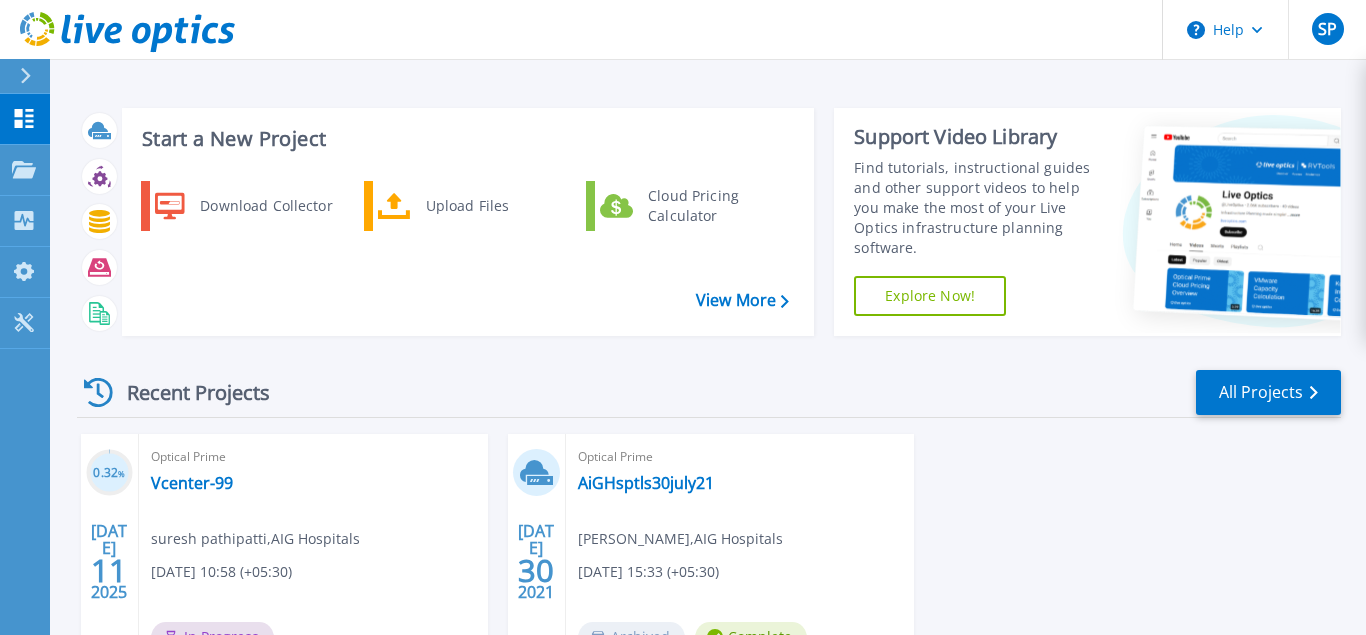 scroll, scrollTop: 174, scrollLeft: 0, axis: vertical 